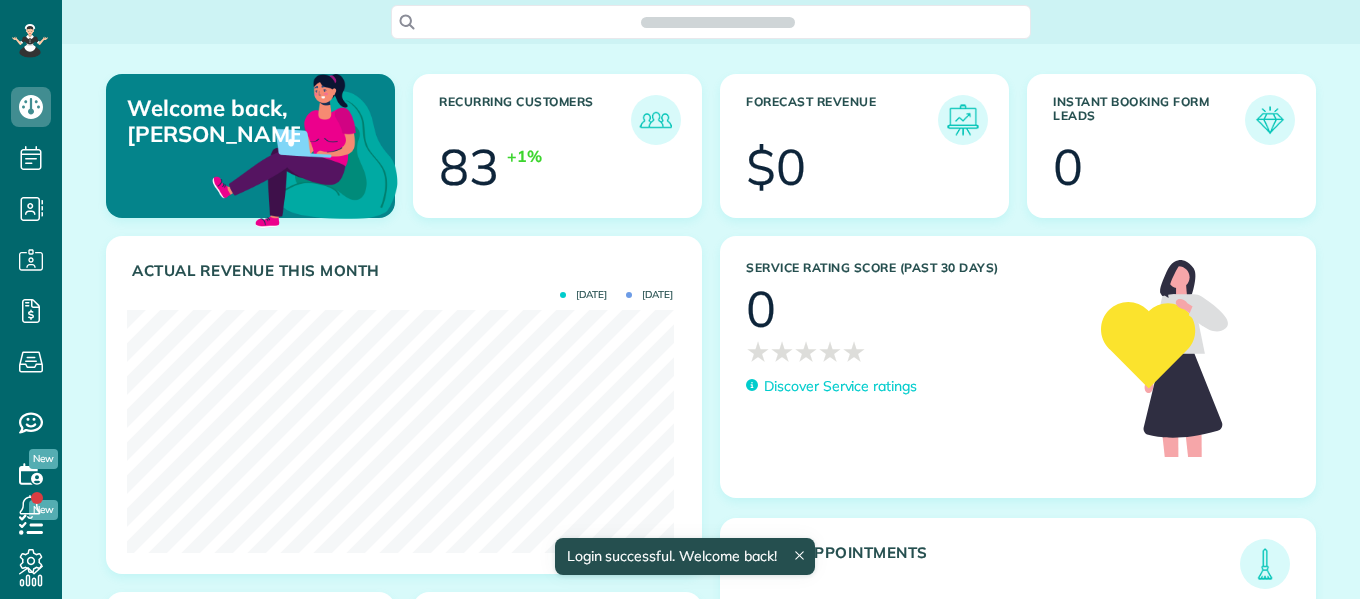 scroll, scrollTop: 0, scrollLeft: 0, axis: both 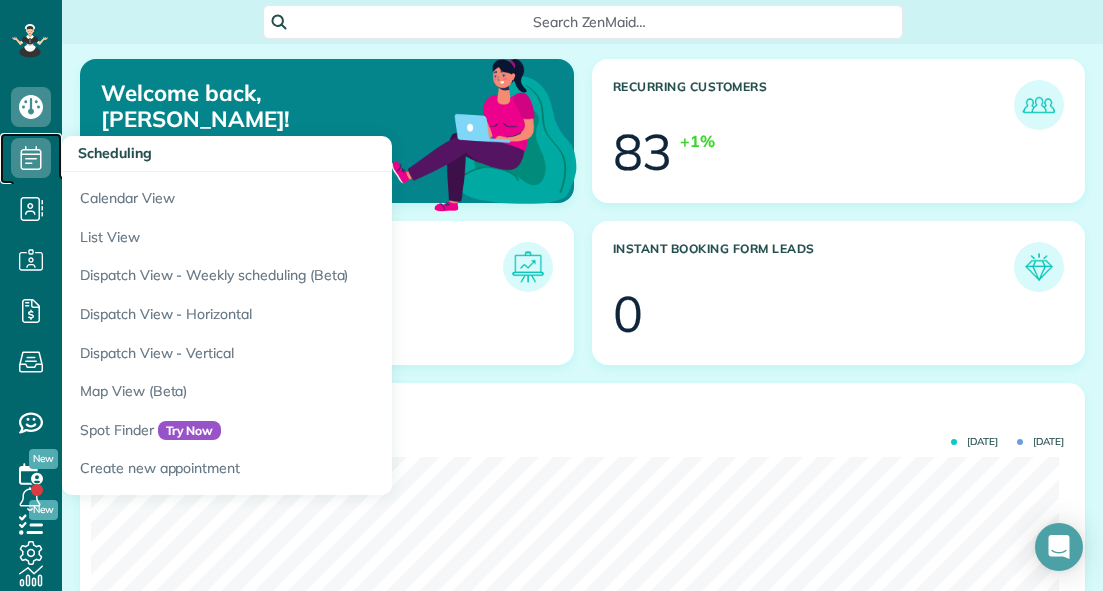 click on "Scheduling" at bounding box center (31, 178) 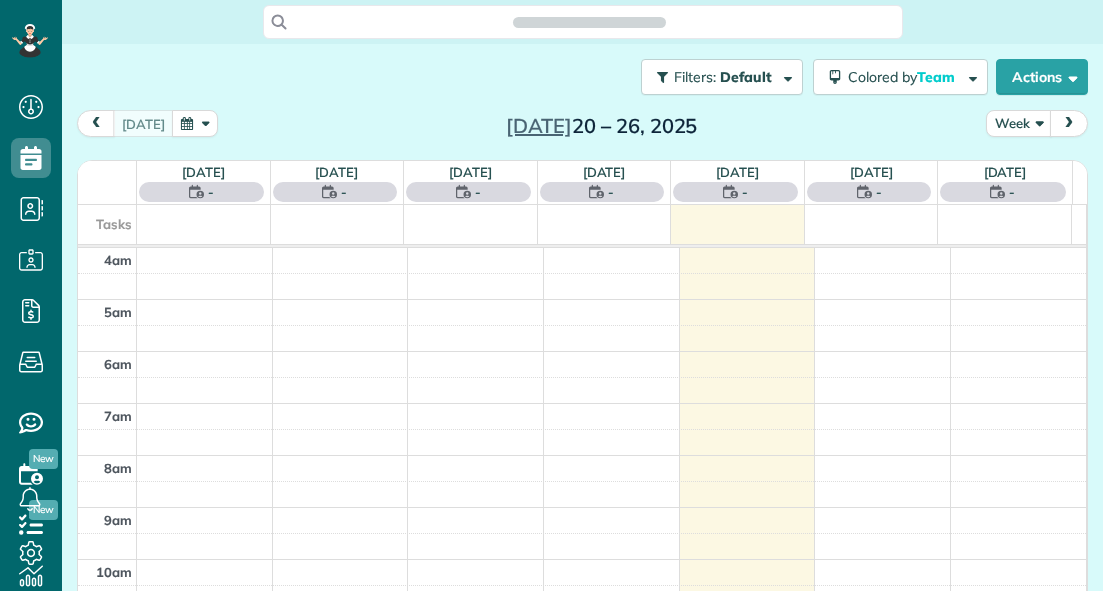 scroll, scrollTop: 0, scrollLeft: 0, axis: both 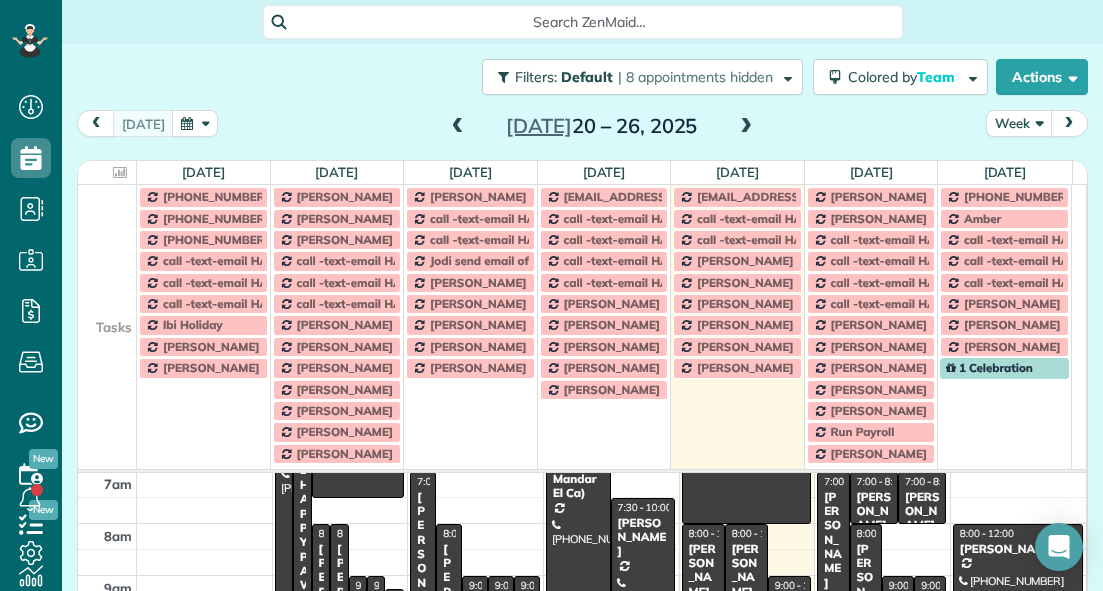click on "Week" at bounding box center (1019, 123) 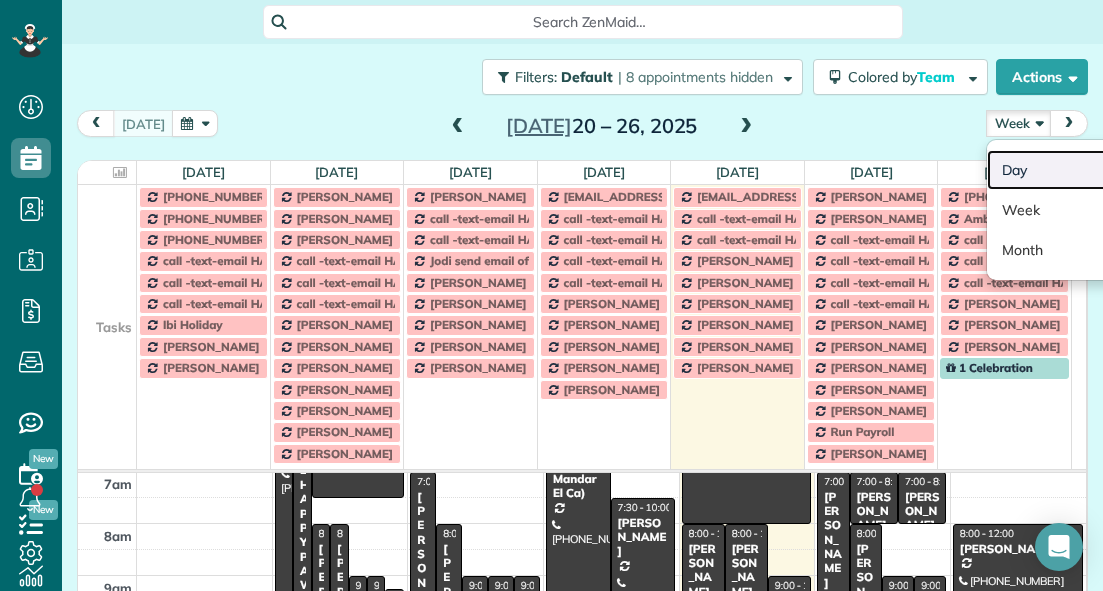 click on "Day" at bounding box center (1066, 170) 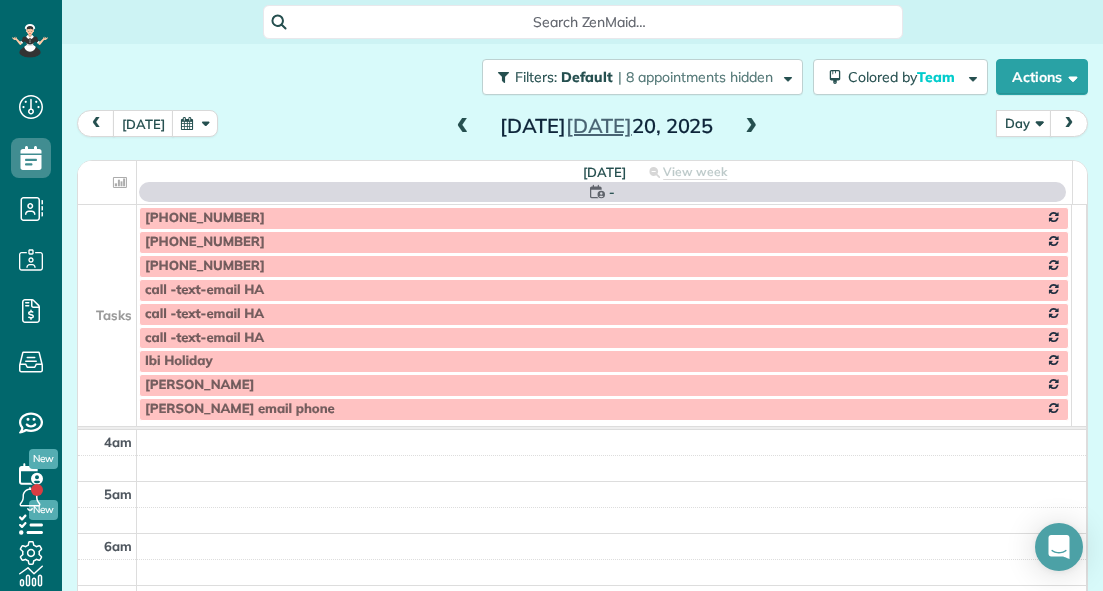 scroll, scrollTop: 157, scrollLeft: 0, axis: vertical 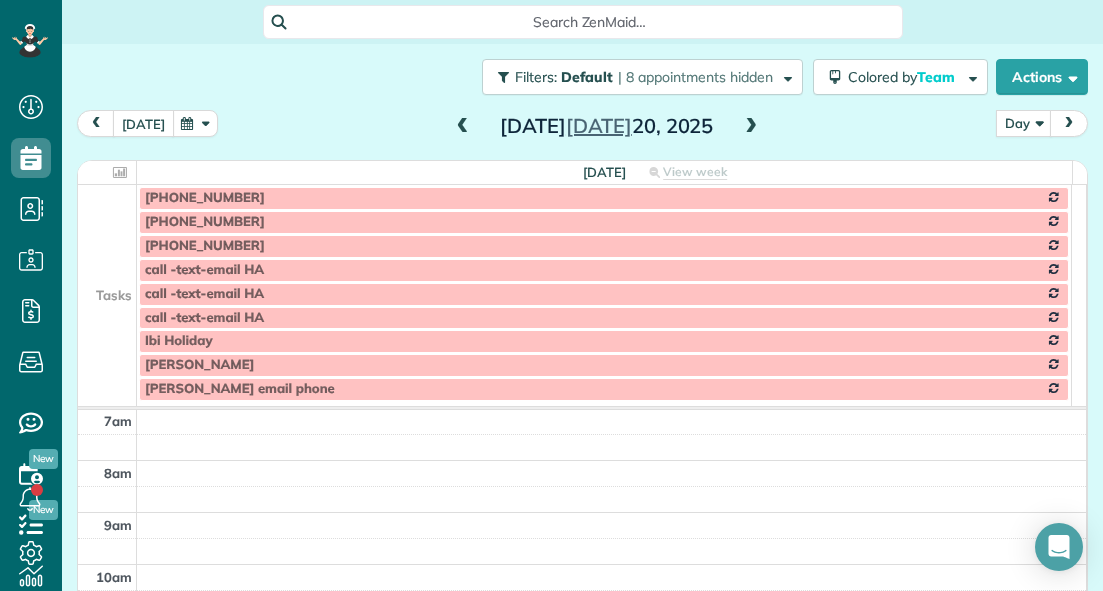 click on "[DATE]" at bounding box center (143, 123) 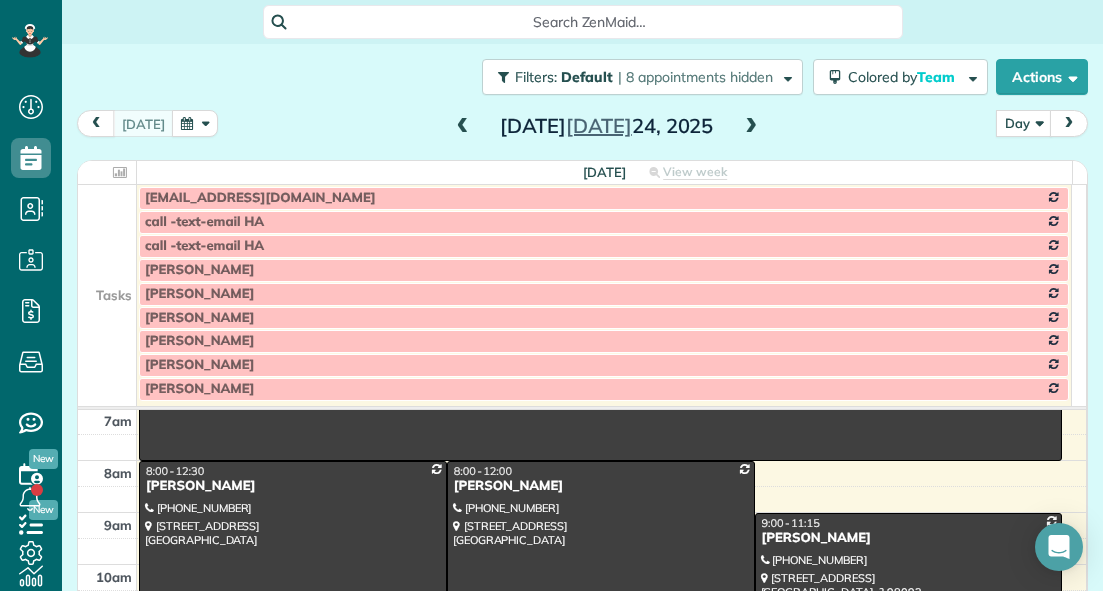 click at bounding box center (751, 127) 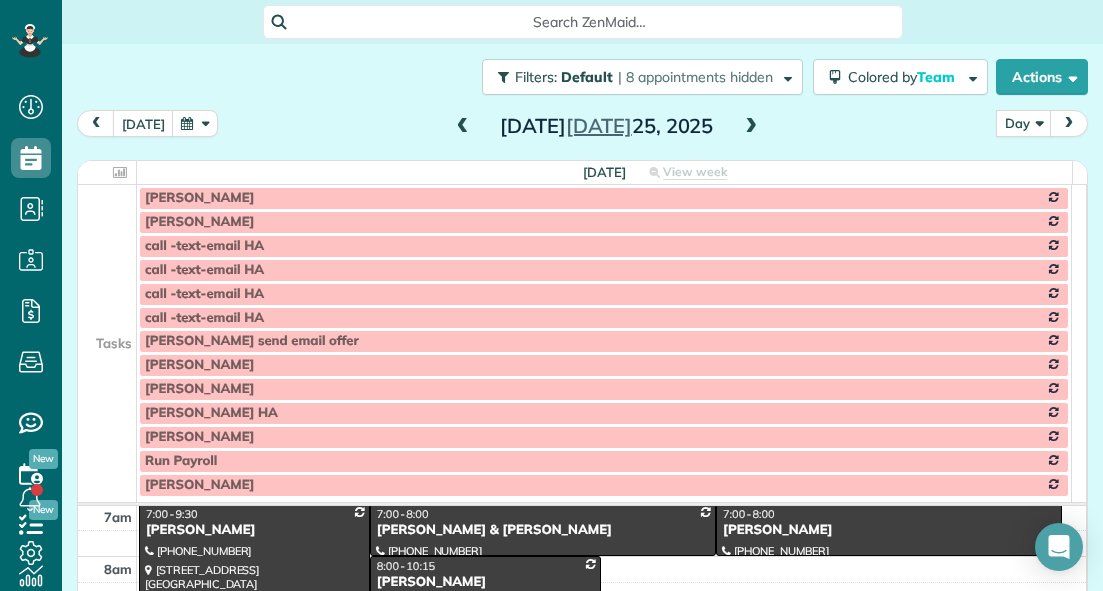 click at bounding box center (107, 246) 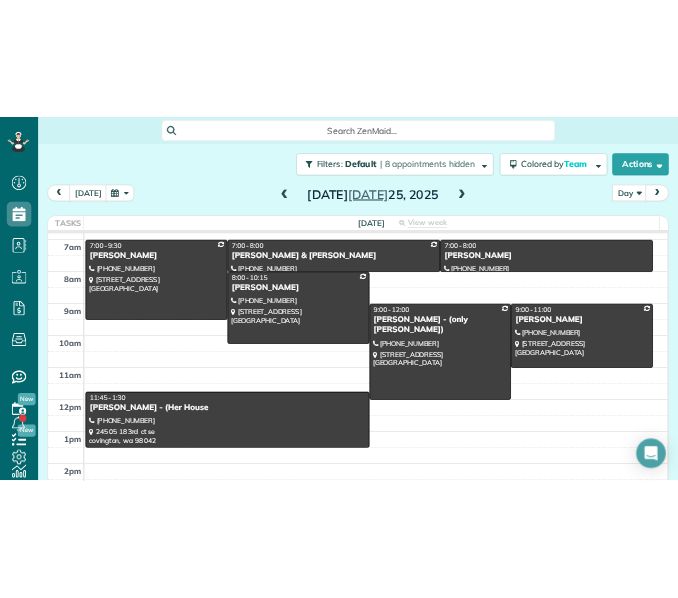 scroll, scrollTop: 143, scrollLeft: 0, axis: vertical 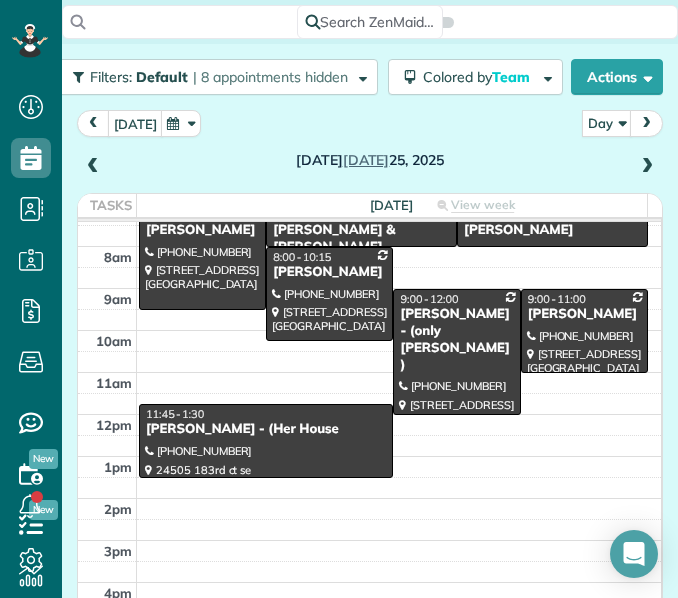 click on "4am 5am 6am 7am 8am 9am 10am 11am 12pm 1pm 2pm 3pm 4pm 5pm 6pm 7pm 7:00 - 9:30 [PERSON_NAME] [PHONE_NUMBER] [STREET_ADDRESS] 7:00 - 8:00 [PERSON_NAME] & [PERSON_NAME] [PHONE_NUMBER] 33410 [STREET_ADDRESS] 7:00 - 8:00 [PERSON_NAME] [PHONE_NUMBER] [STREET_ADDRESS][PERSON_NAME] 8:00 - 10:15 [PERSON_NAME] [PHONE_NUMBER] [STREET_ADDRESS] 9:00 - 12:00 [PERSON_NAME] - (only [PERSON_NAME]) [PHONE_NUMBER] [STREET_ADDRESS] 9:00 - 11:00 [PERSON_NAME] [PHONE_NUMBER] [STREET_ADDRESS] 11:45 - 1:30 [PERSON_NAME] - (Her House [PHONE_NUMBER] 24505 [STREET_ADDRESS]" at bounding box center [369, 414] 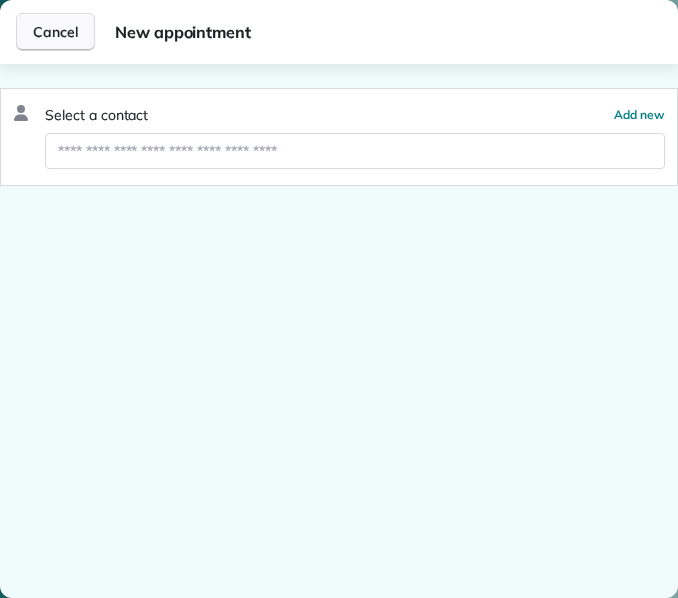click on "Cancel" at bounding box center [55, 32] 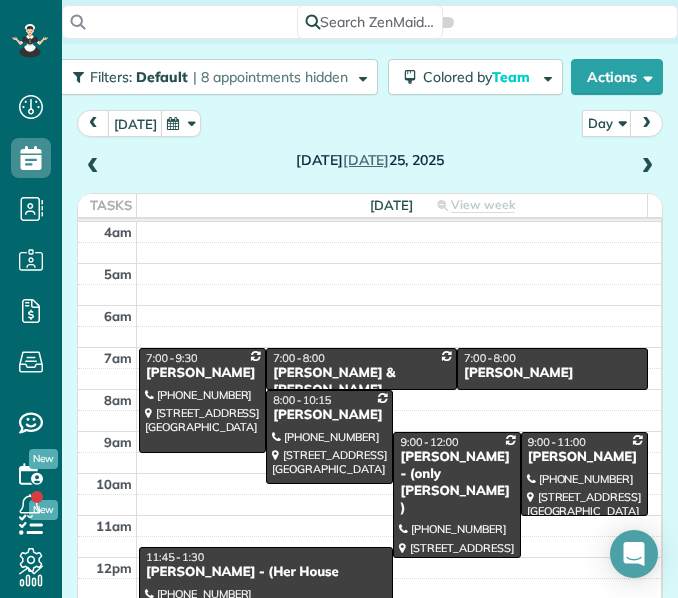 scroll, scrollTop: 49, scrollLeft: 0, axis: vertical 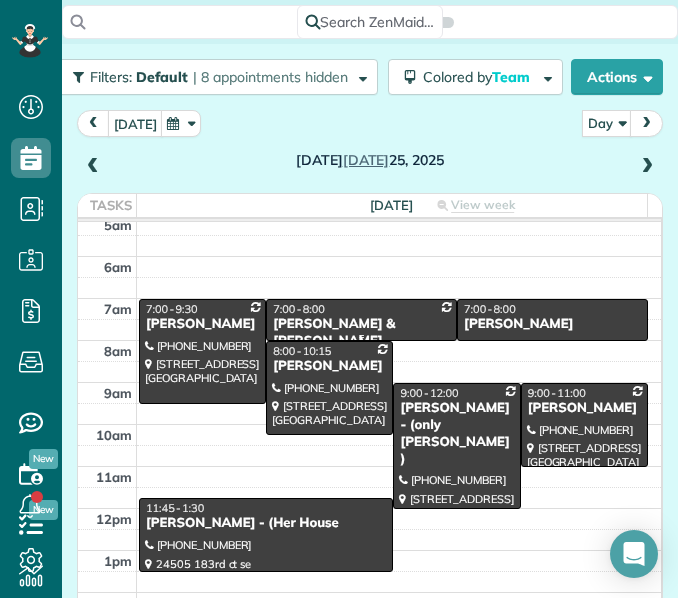 click on "[PERSON_NAME] & [PERSON_NAME]" at bounding box center (361, 333) 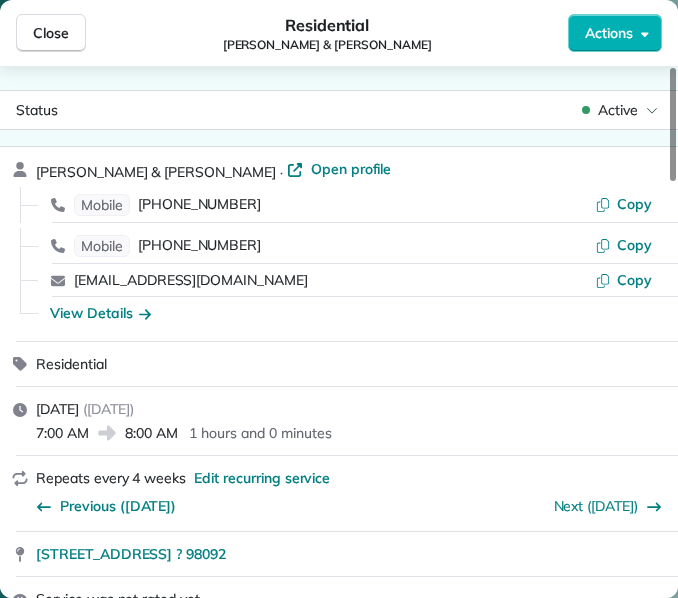 drag, startPoint x: 391, startPoint y: 46, endPoint x: 263, endPoint y: 41, distance: 128.09763 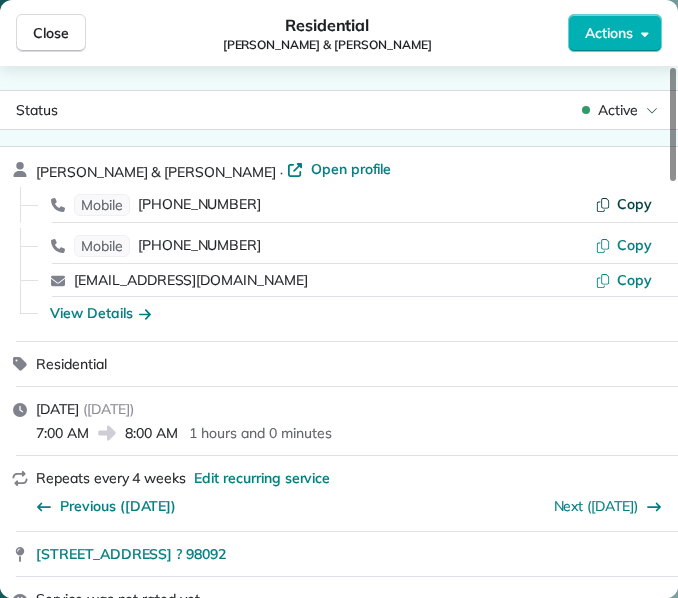 click on "Copy" at bounding box center (634, 204) 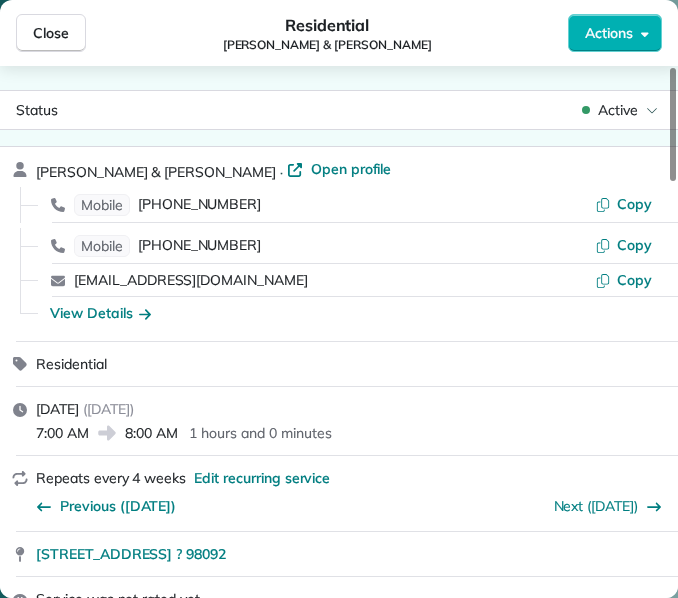 scroll, scrollTop: 118, scrollLeft: 0, axis: vertical 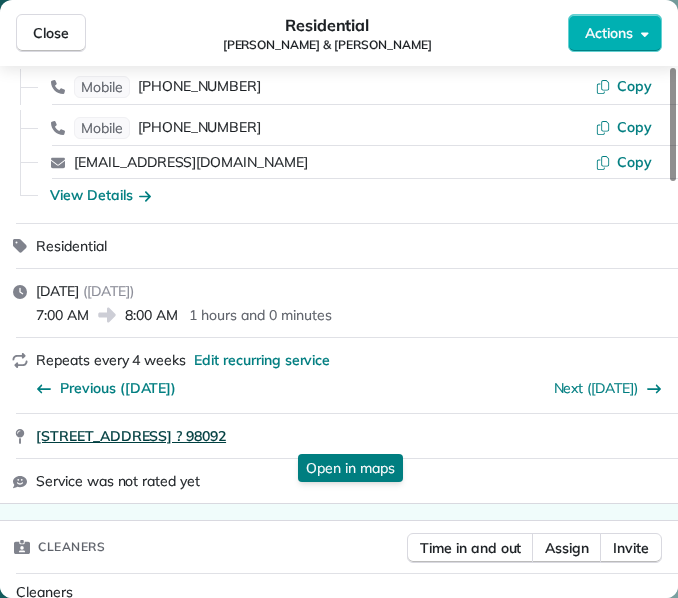 drag, startPoint x: 31, startPoint y: 441, endPoint x: 268, endPoint y: 442, distance: 237.0021 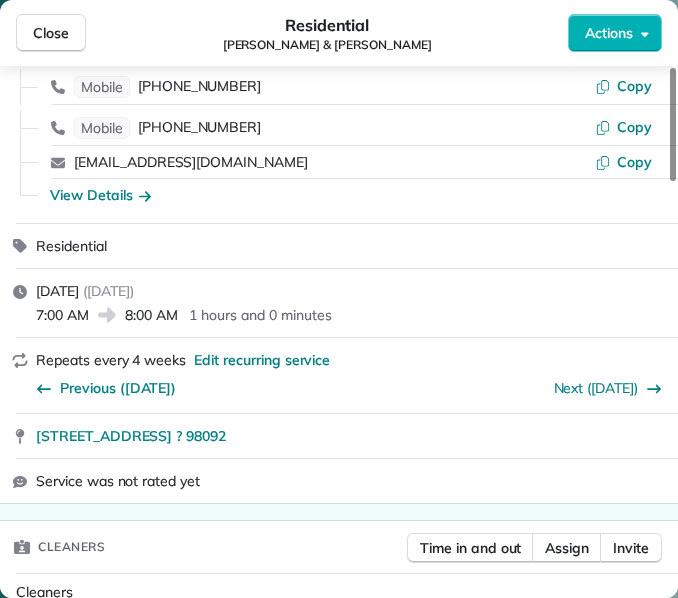 scroll, scrollTop: 0, scrollLeft: 0, axis: both 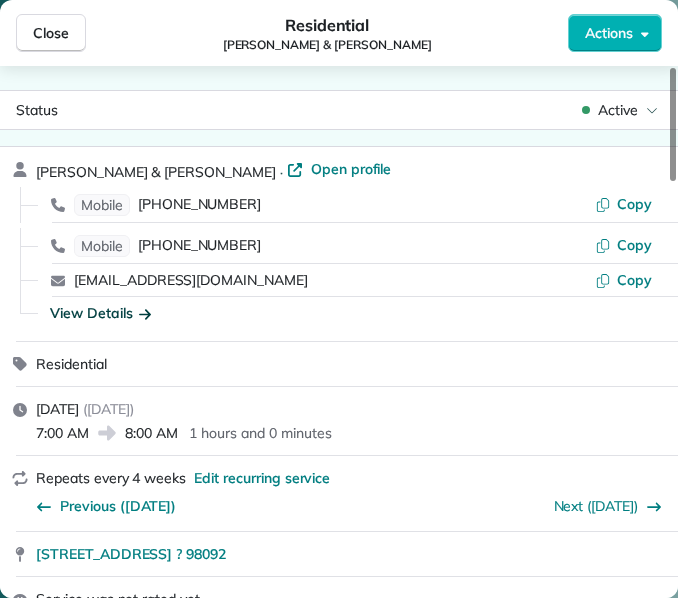 click on "View Details" at bounding box center [100, 313] 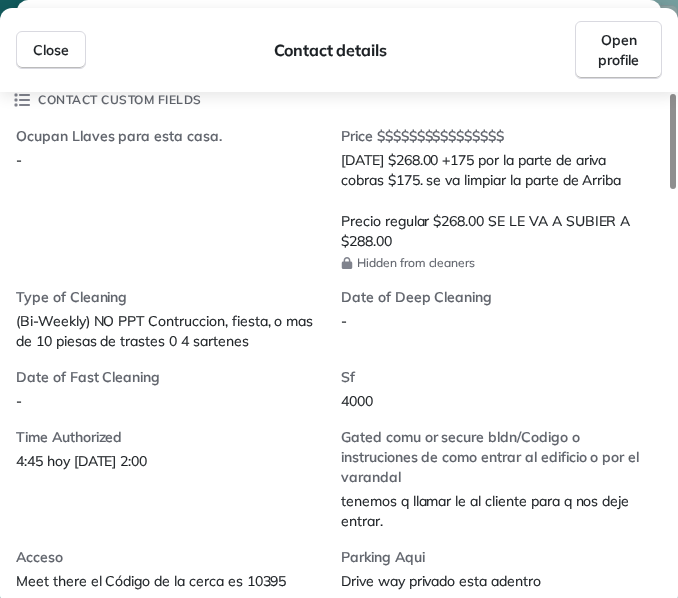 scroll, scrollTop: 548, scrollLeft: 0, axis: vertical 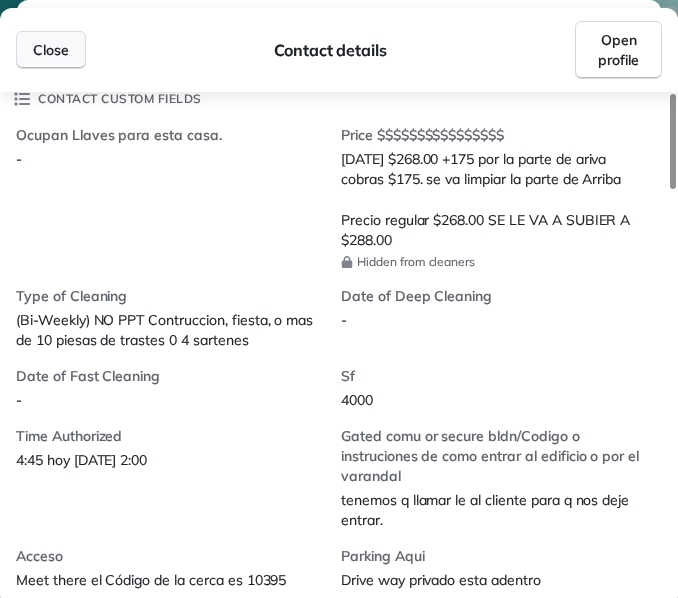 click on "Close" at bounding box center [51, 50] 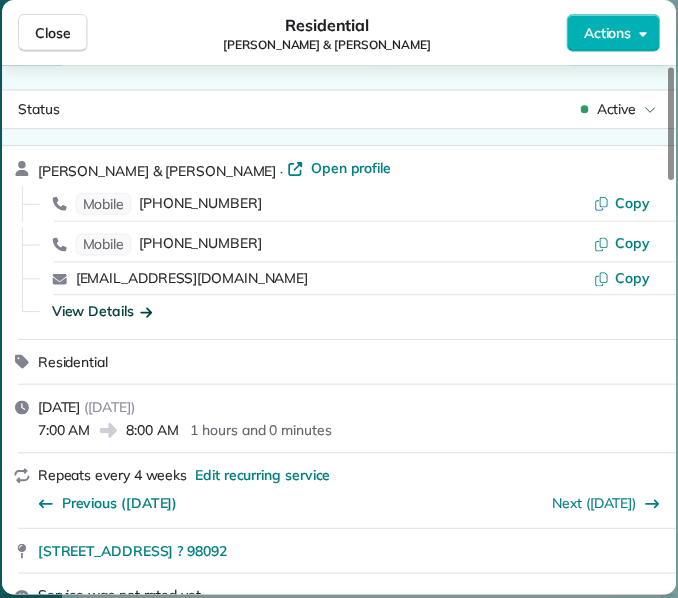 click on "Close Residential [PERSON_NAME] & [PERSON_NAME] Actions" at bounding box center (339, 33) 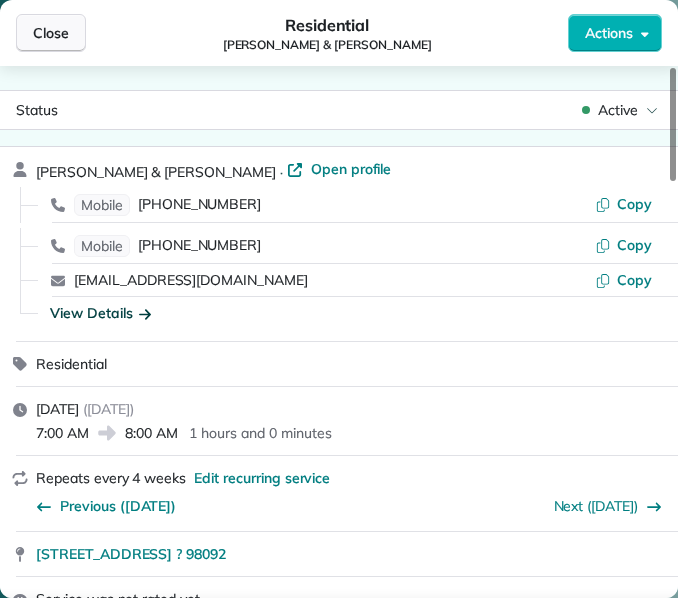 click on "Close" at bounding box center [51, 33] 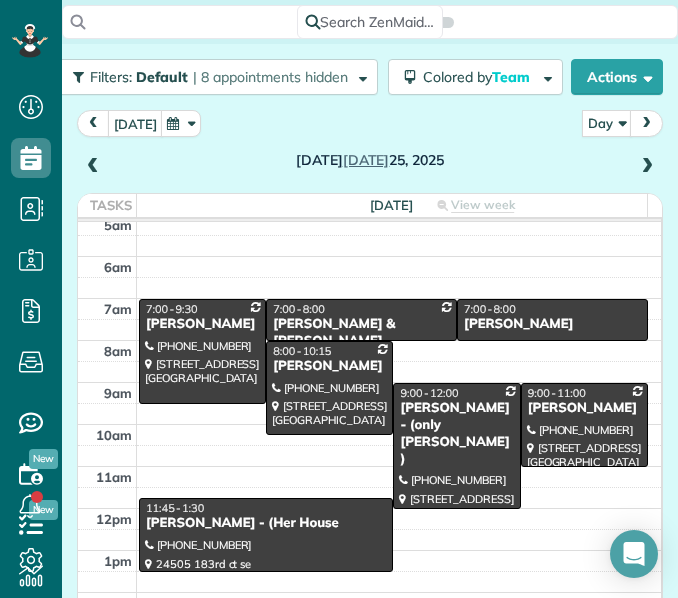 click on "4am 5am 6am 7am 8am 9am 10am 11am 12pm 1pm 2pm 3pm 4pm 5pm 6pm 7pm 7:00 - 9:30 [PERSON_NAME] [PHONE_NUMBER] [STREET_ADDRESS] 7:00 - 8:00 [PERSON_NAME] & [PERSON_NAME] [PHONE_NUMBER] 33410 [STREET_ADDRESS] 7:00 - 8:00 [PERSON_NAME] [PHONE_NUMBER] [STREET_ADDRESS][PERSON_NAME] 8:00 - 10:15 [PERSON_NAME] [PHONE_NUMBER] [STREET_ADDRESS] 9:00 - 12:00 [PERSON_NAME] - (only [PERSON_NAME]) [PHONE_NUMBER] [STREET_ADDRESS] 9:00 - 11:00 [PERSON_NAME] [PHONE_NUMBER] [STREET_ADDRESS] 11:45 - 1:30 [PERSON_NAME] - (Her House [PHONE_NUMBER] 24505 [STREET_ADDRESS]" at bounding box center [369, 508] 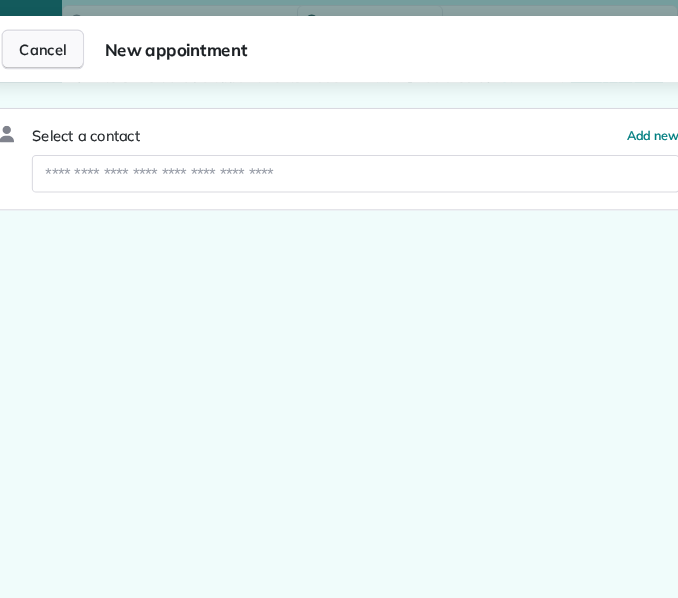 click on "Cancel" at bounding box center (42, 49) 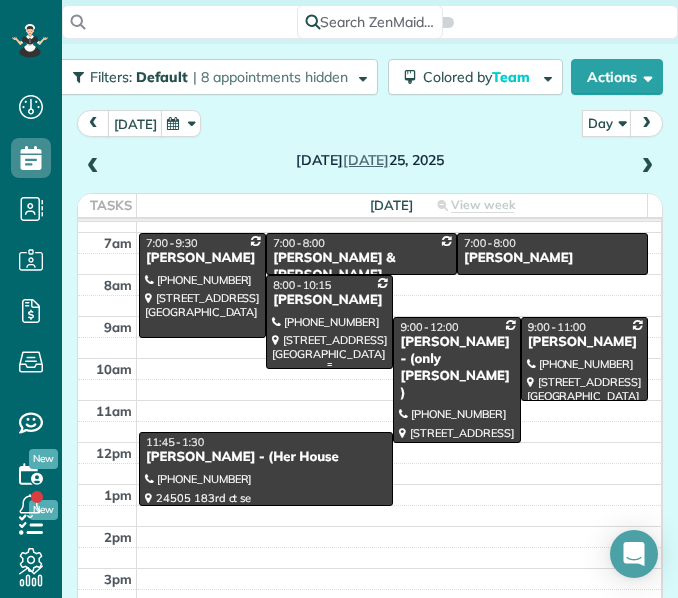 scroll, scrollTop: 116, scrollLeft: 0, axis: vertical 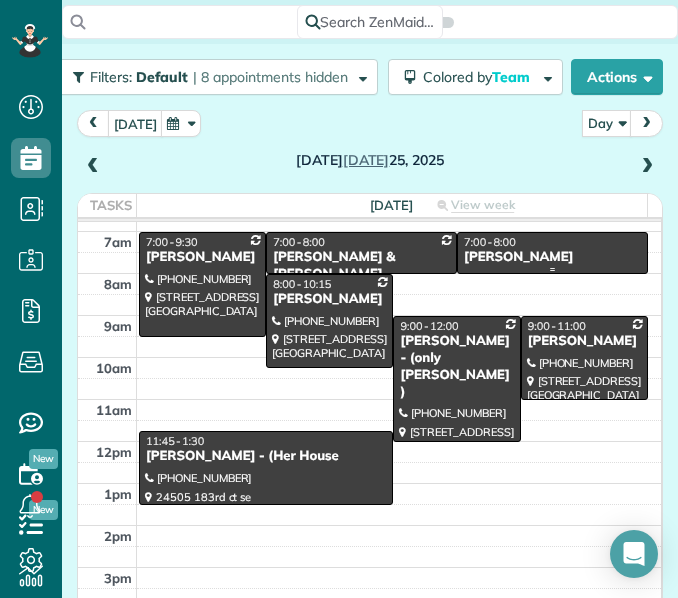 click on "[PERSON_NAME]" at bounding box center (552, 257) 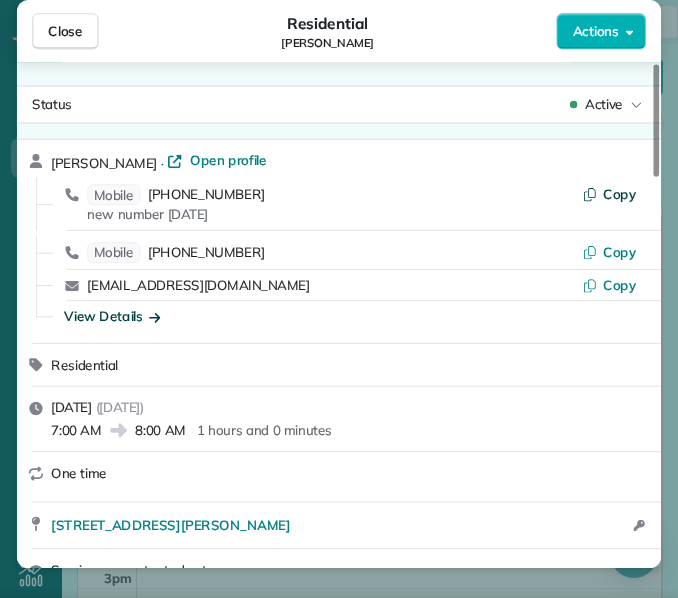 click on "Copy" at bounding box center (619, 193) 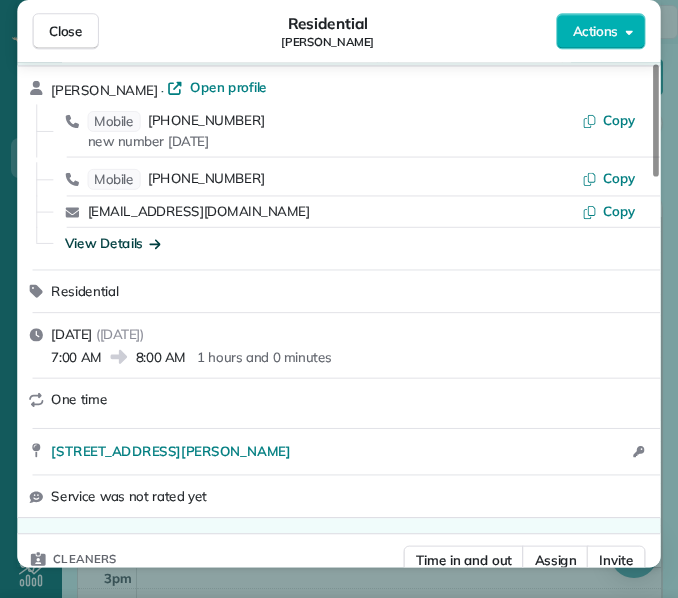 scroll, scrollTop: 78, scrollLeft: 0, axis: vertical 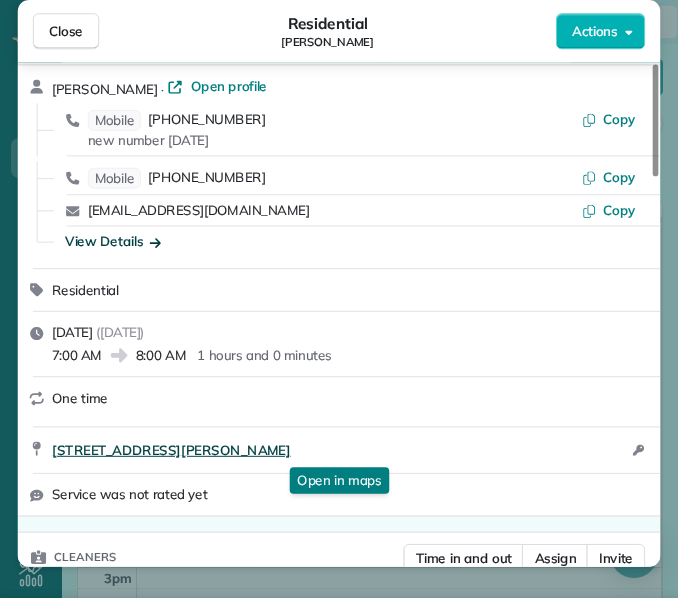 drag, startPoint x: 44, startPoint y: 456, endPoint x: 374, endPoint y: 444, distance: 330.2181 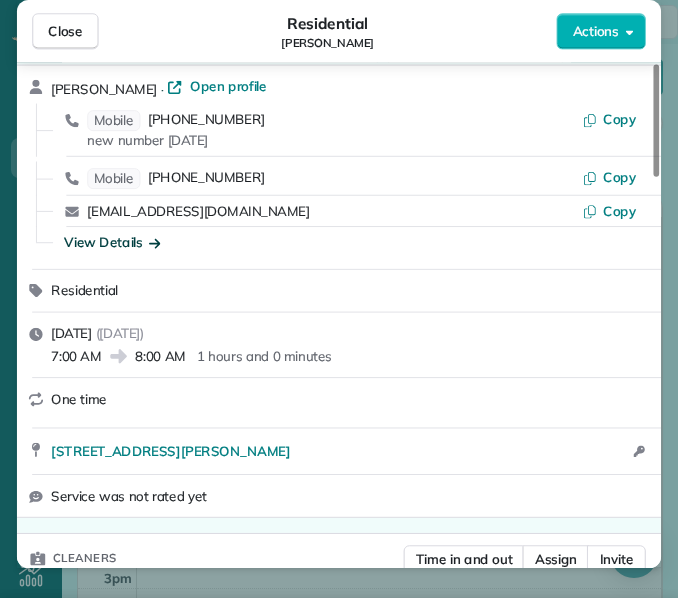 scroll, scrollTop: 0, scrollLeft: 0, axis: both 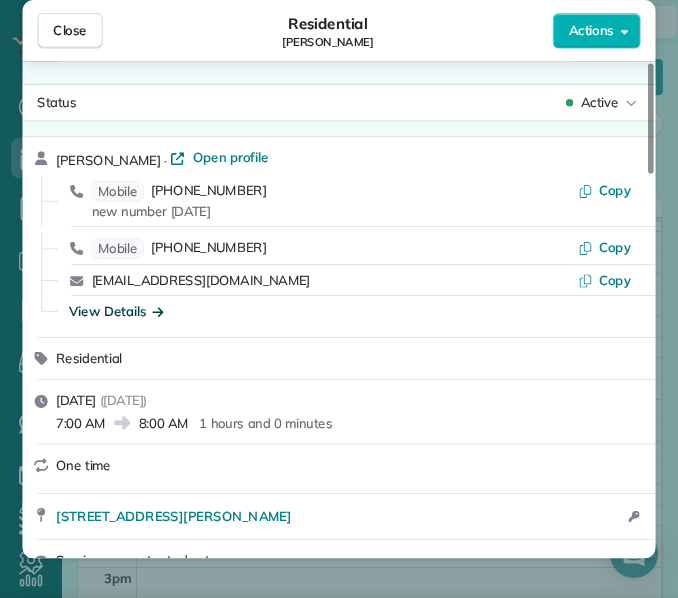 click on "View Details" at bounding box center (116, 311) 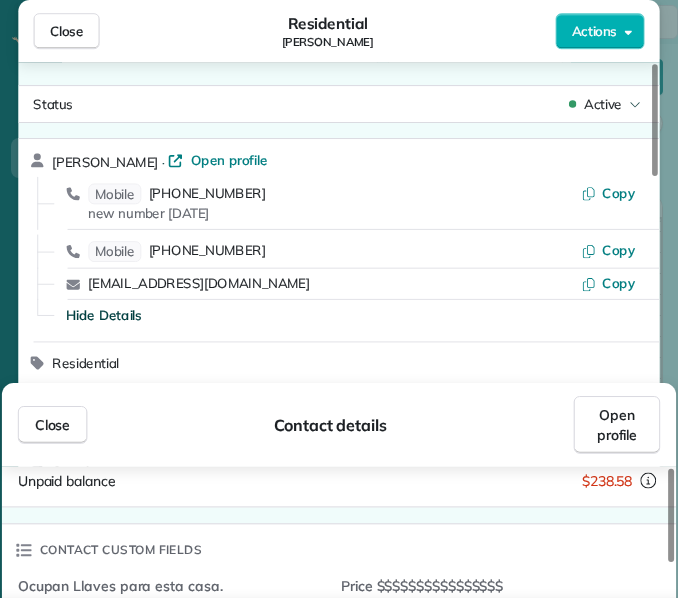 scroll, scrollTop: 584, scrollLeft: 0, axis: vertical 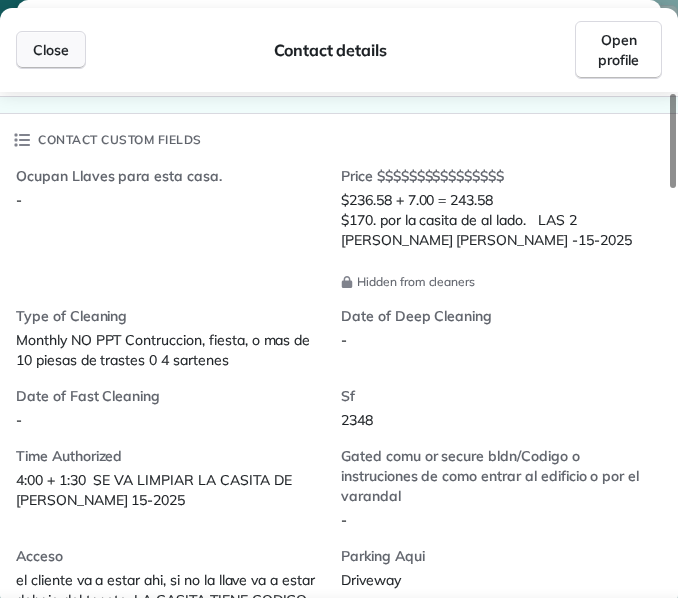 click on "Close" at bounding box center [51, 50] 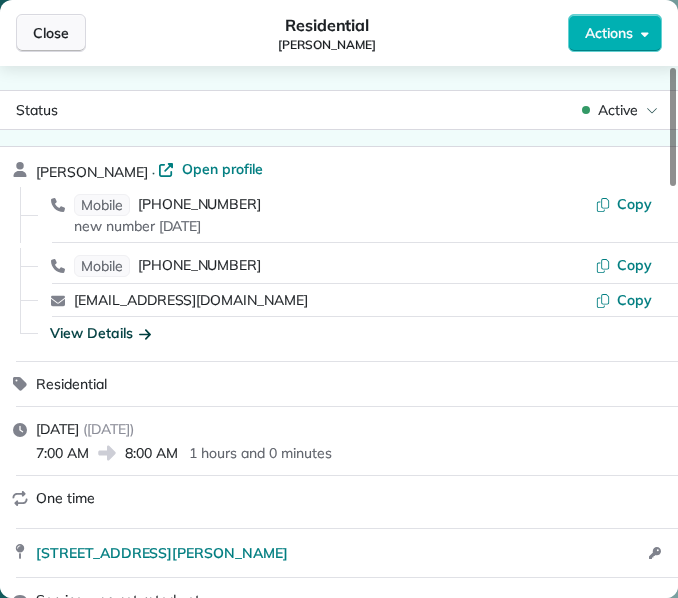 click on "Close" at bounding box center [51, 33] 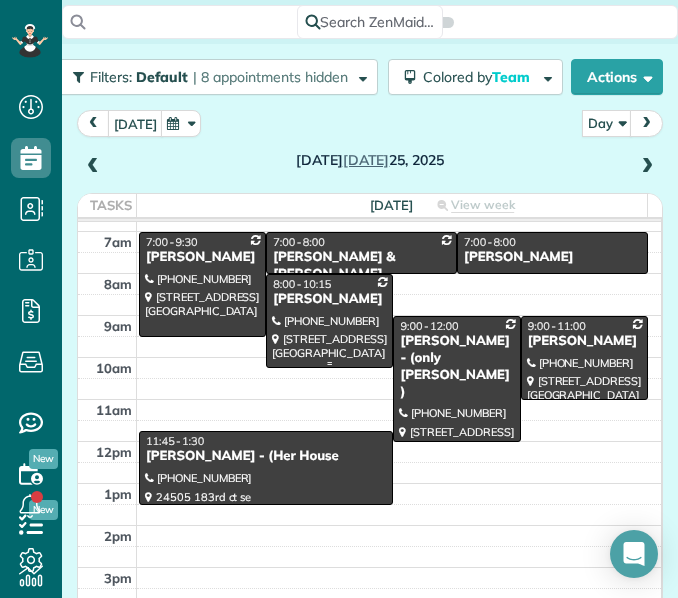 click at bounding box center [329, 321] 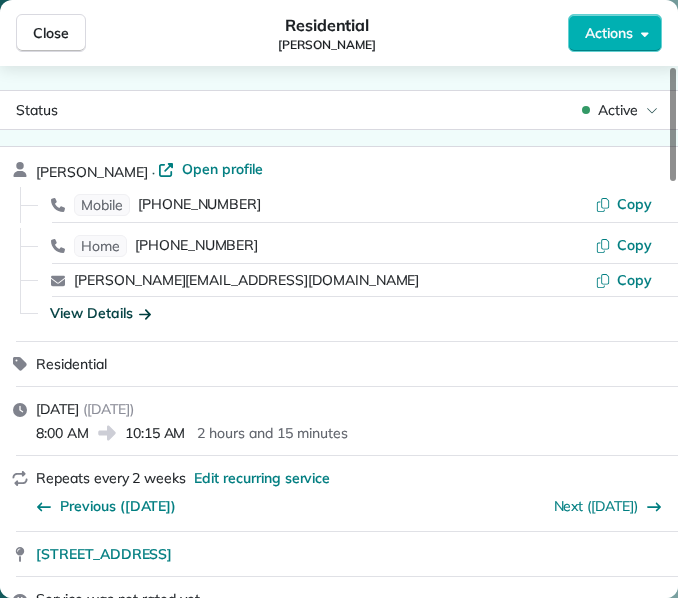 drag, startPoint x: 374, startPoint y: 40, endPoint x: 281, endPoint y: 41, distance: 93.00538 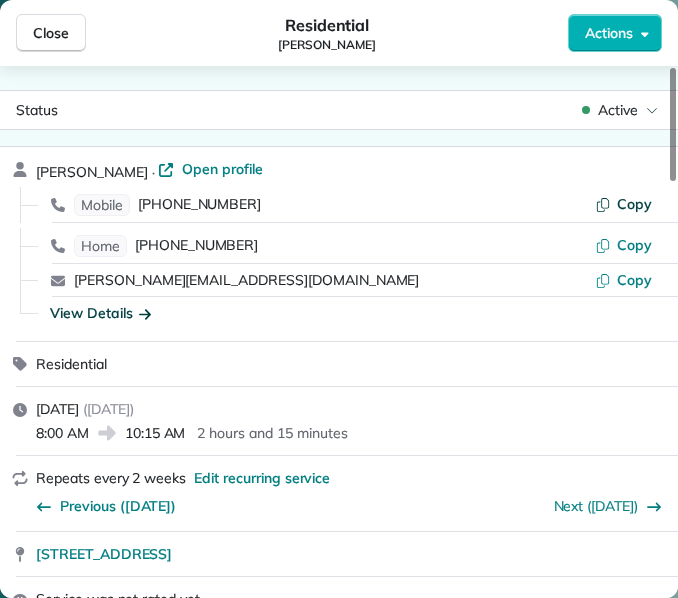 click on "Copy" at bounding box center [634, 204] 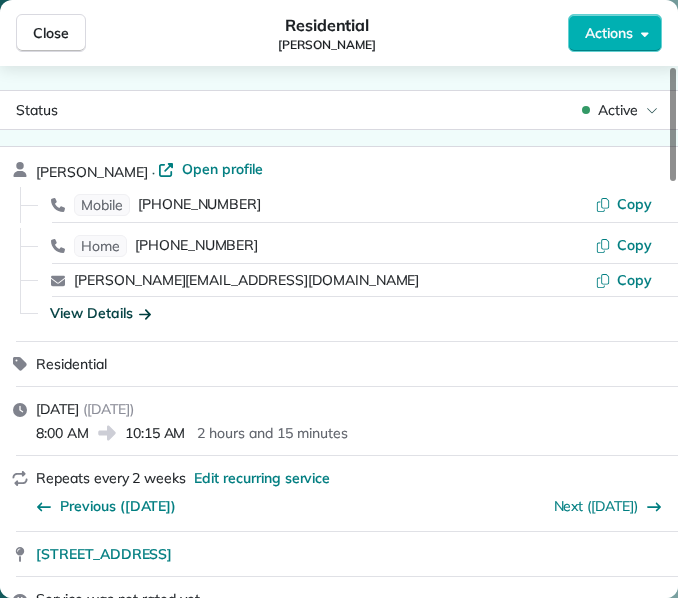 drag, startPoint x: 30, startPoint y: 555, endPoint x: 310, endPoint y: 533, distance: 280.86295 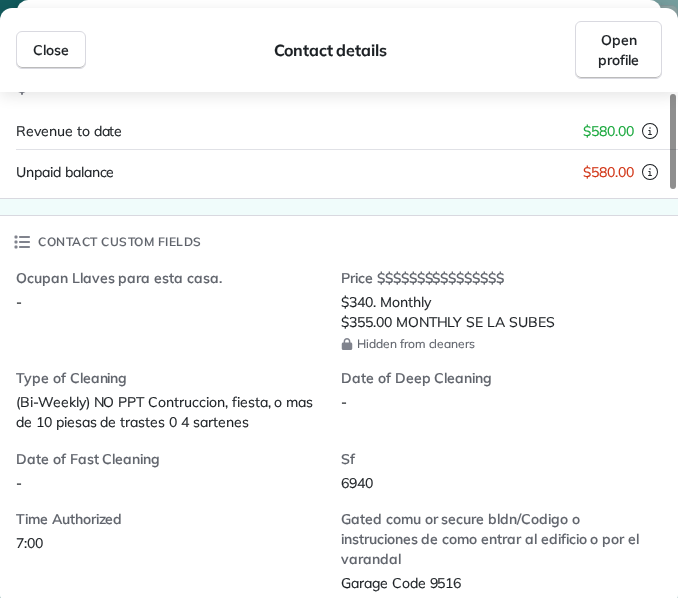 scroll, scrollTop: 361, scrollLeft: 0, axis: vertical 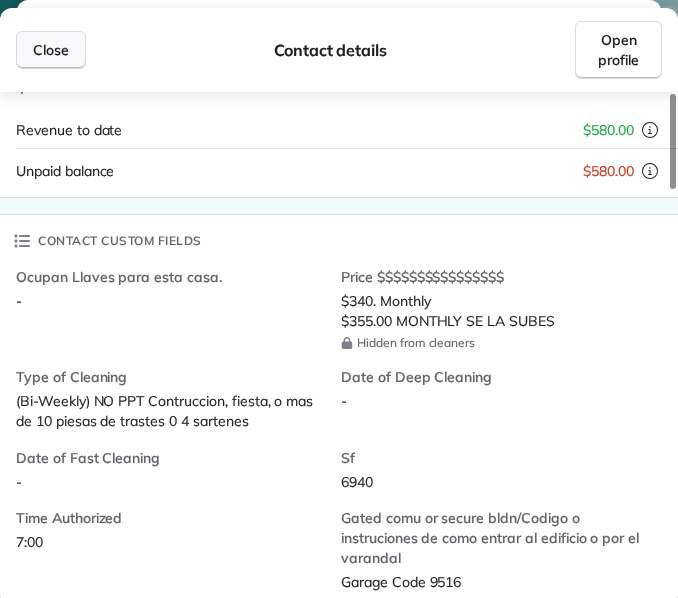 click on "Close" at bounding box center [51, 50] 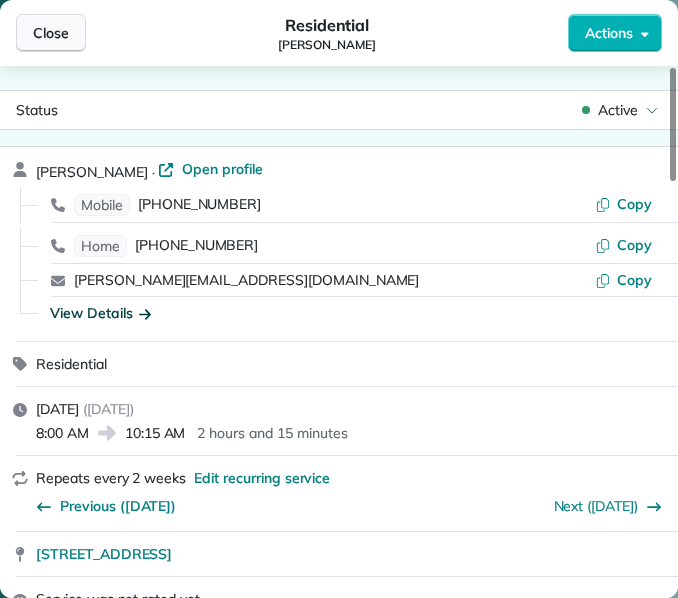 click on "Close" at bounding box center (51, 33) 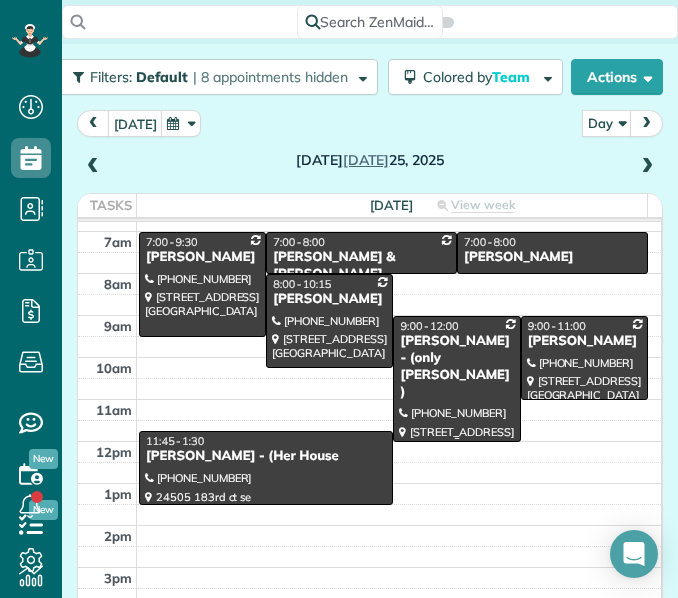click at bounding box center (456, 379) 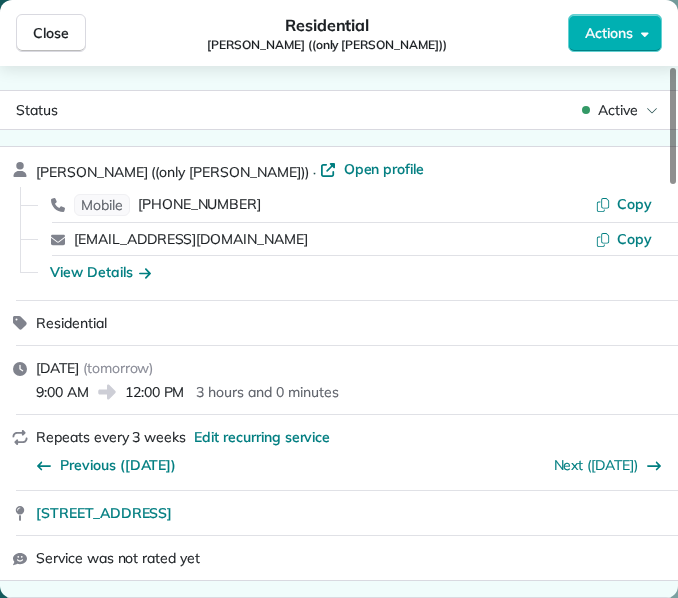 drag, startPoint x: 326, startPoint y: 46, endPoint x: 250, endPoint y: 45, distance: 76.00658 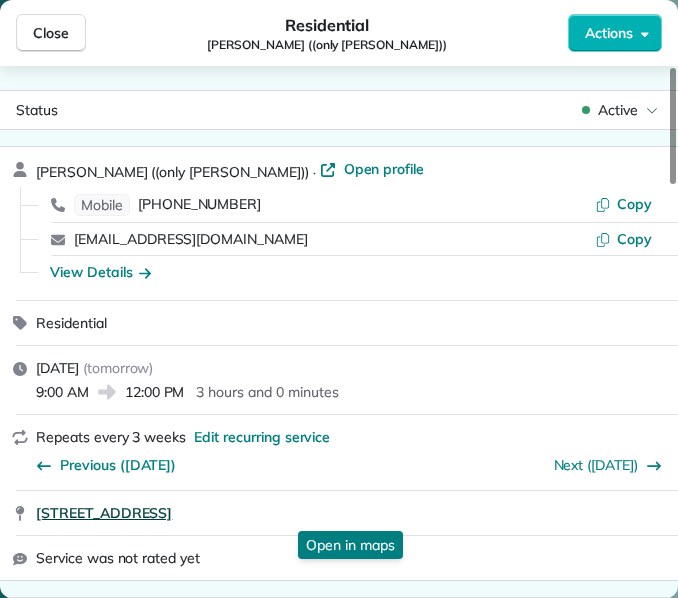 drag, startPoint x: 27, startPoint y: 516, endPoint x: 328, endPoint y: 521, distance: 301.04153 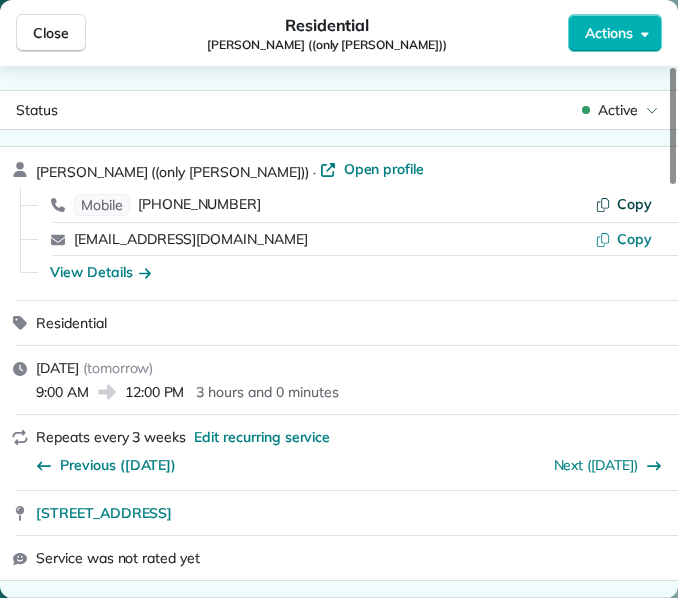 click 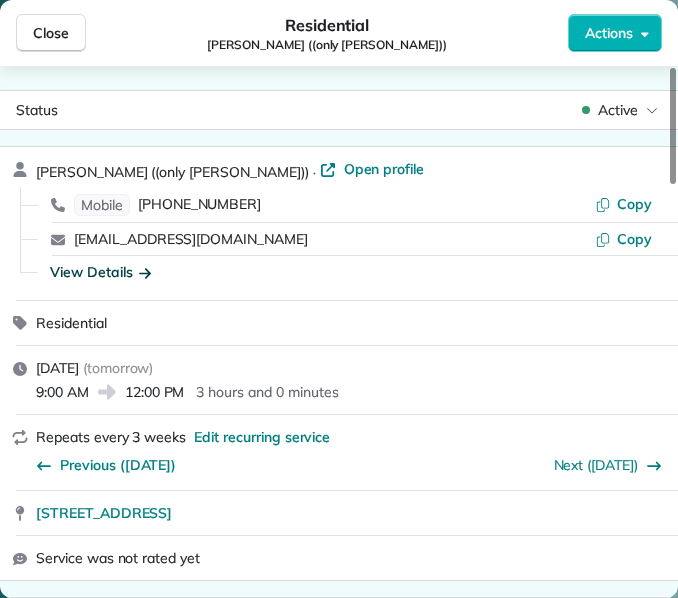 click on "View Details" at bounding box center [100, 272] 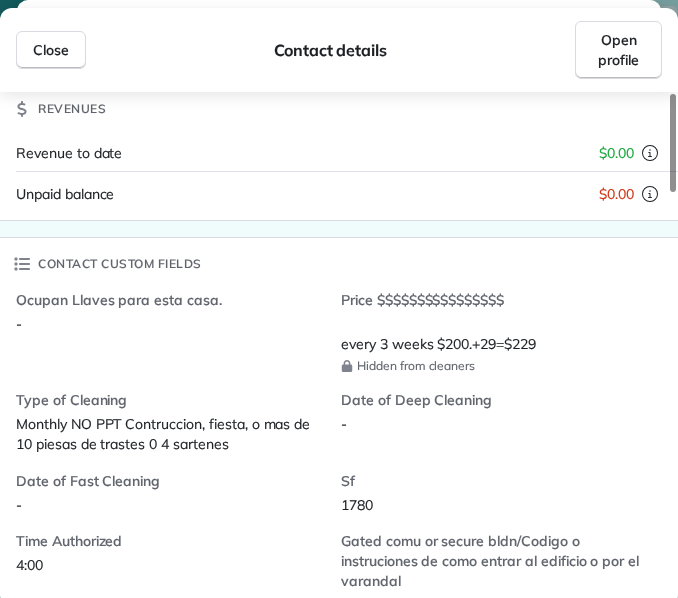 scroll, scrollTop: 292, scrollLeft: 0, axis: vertical 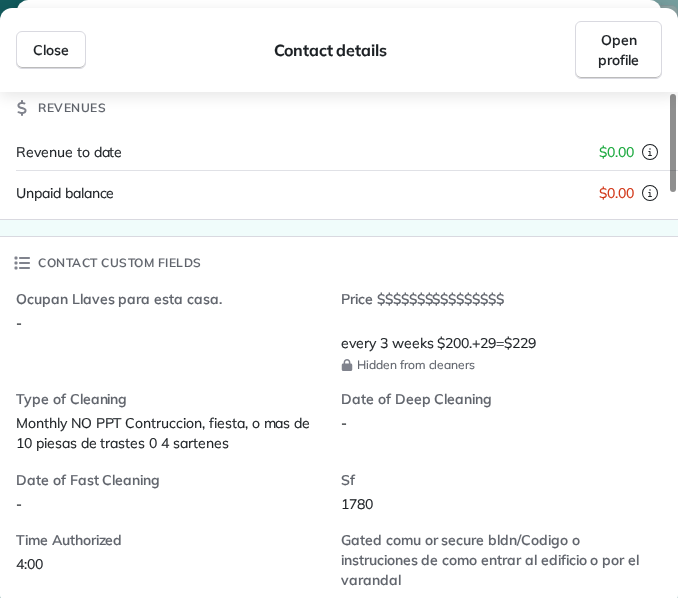 type 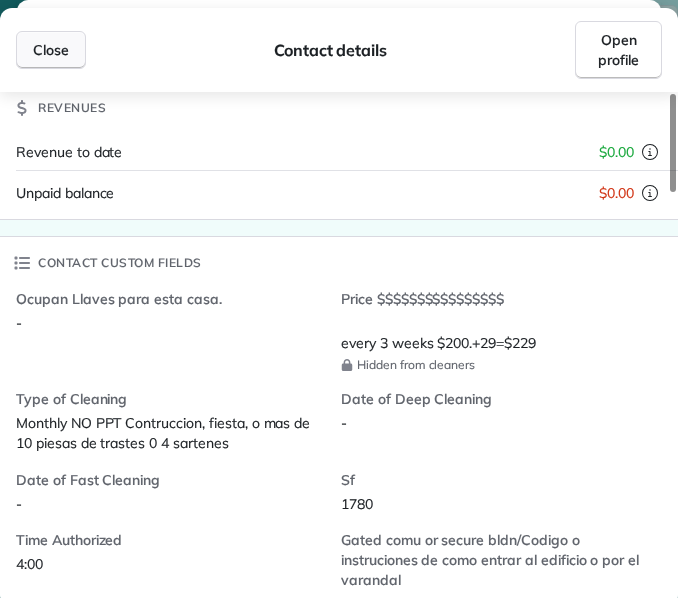 click on "Close" at bounding box center (51, 50) 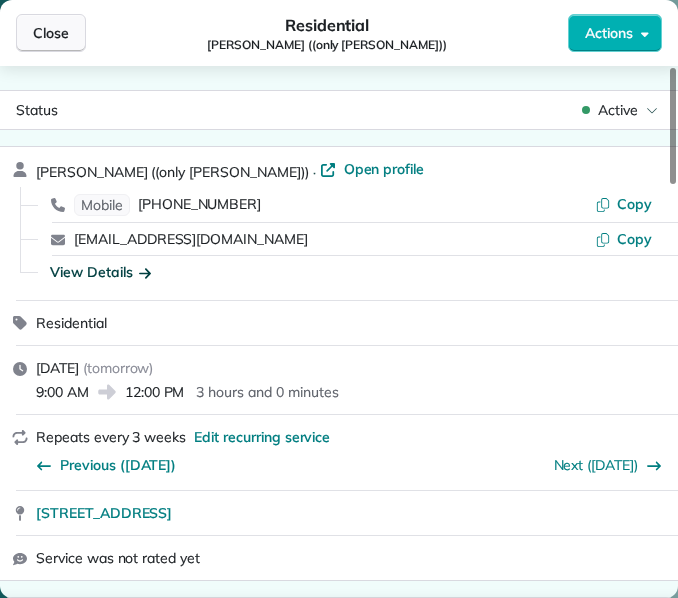 click on "Close" at bounding box center [51, 33] 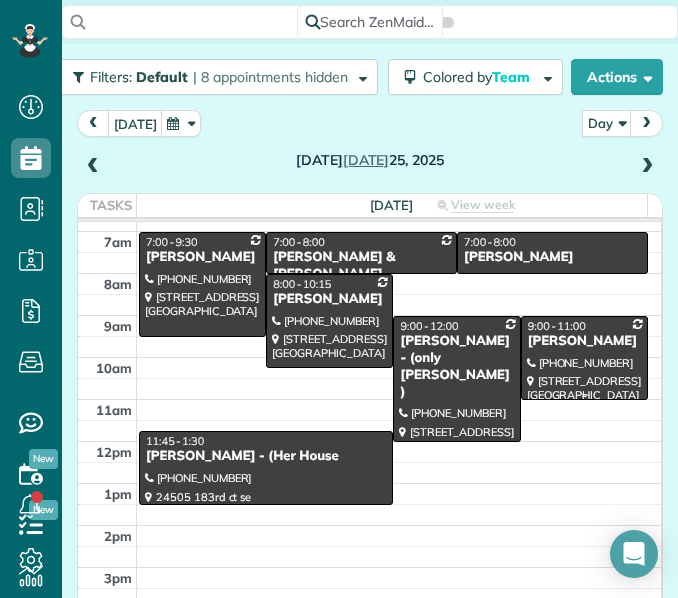 click at bounding box center (584, 358) 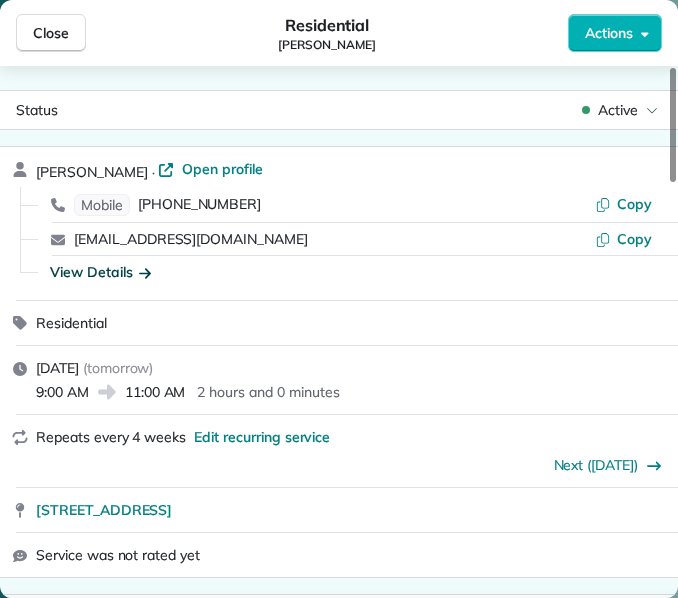 drag, startPoint x: 373, startPoint y: 47, endPoint x: 237, endPoint y: 44, distance: 136.03308 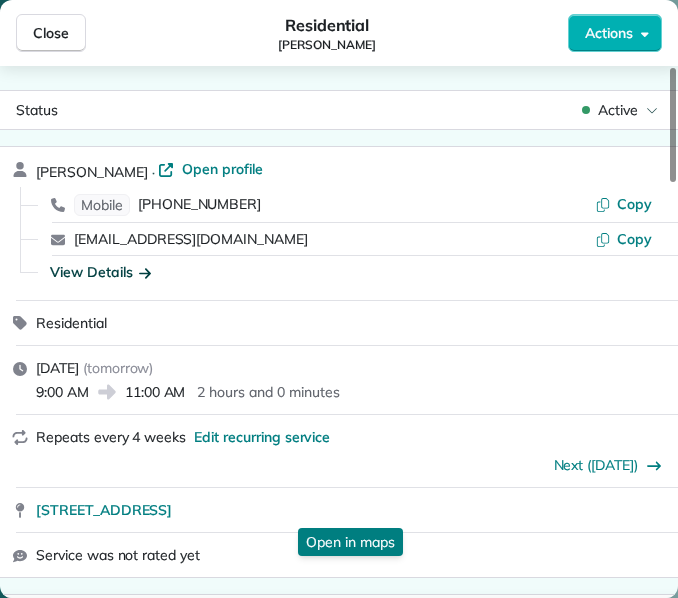 drag, startPoint x: 29, startPoint y: 508, endPoint x: 265, endPoint y: 495, distance: 236.35777 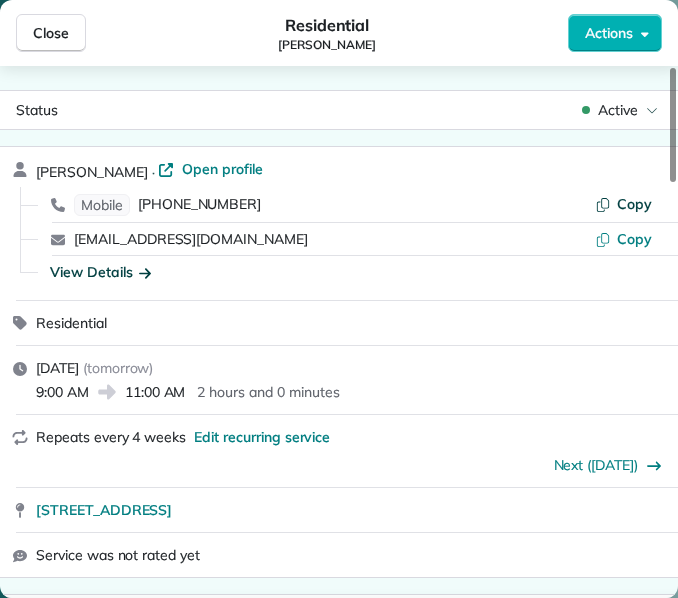click on "Copy" at bounding box center [634, 204] 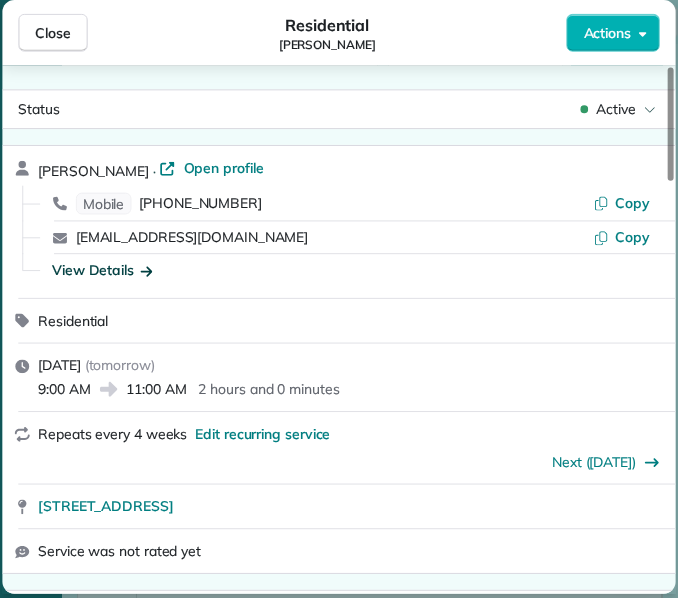 click on "View Details" at bounding box center [102, 270] 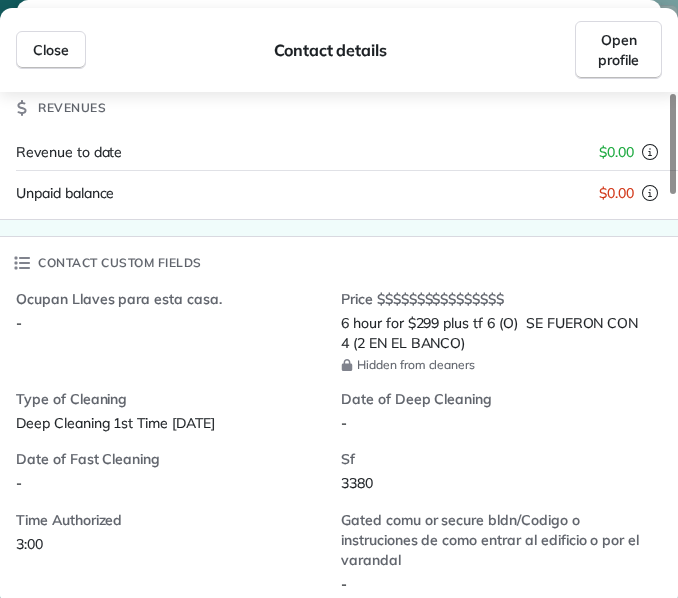 scroll, scrollTop: 480, scrollLeft: 0, axis: vertical 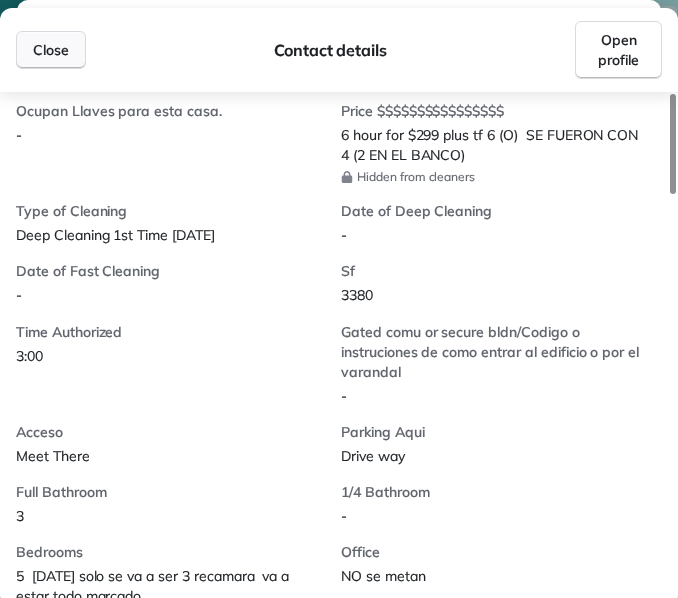 click on "Close" at bounding box center (51, 50) 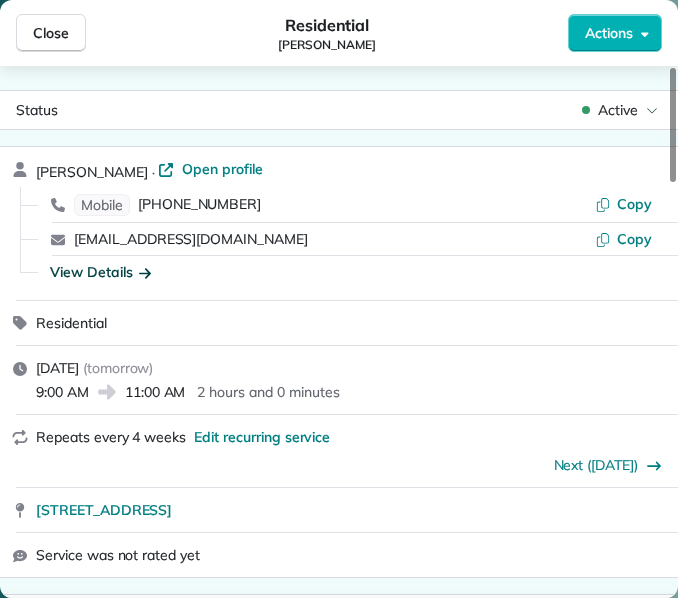 click on "Close" at bounding box center [51, 33] 